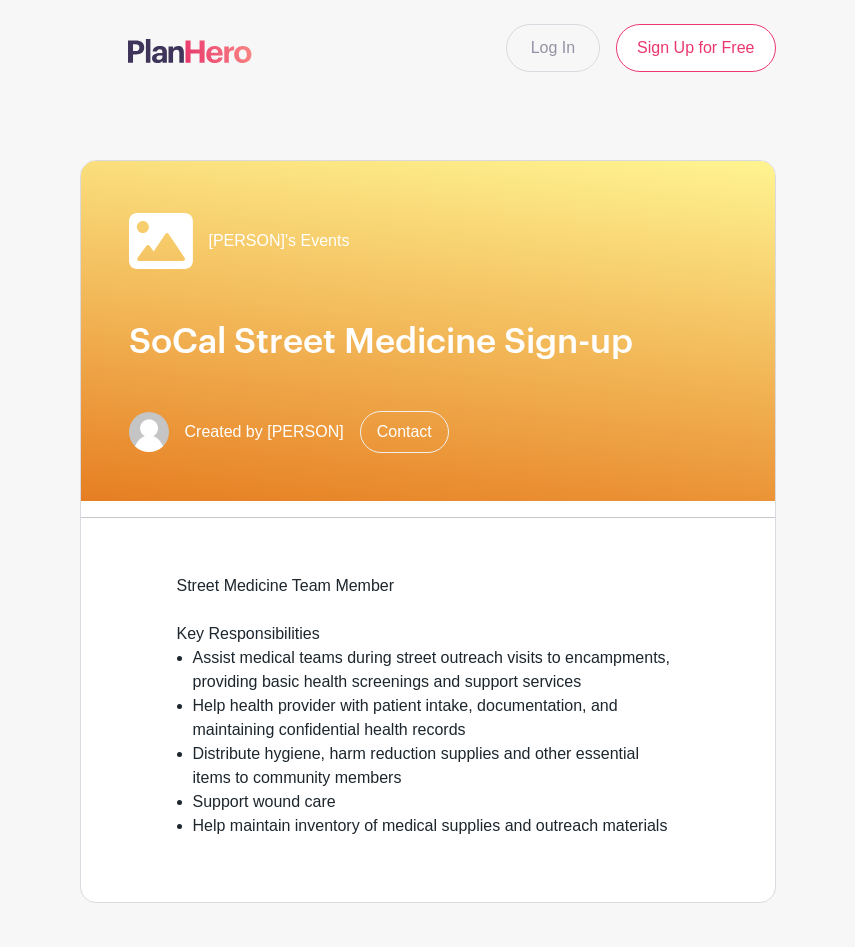scroll, scrollTop: 1188, scrollLeft: 0, axis: vertical 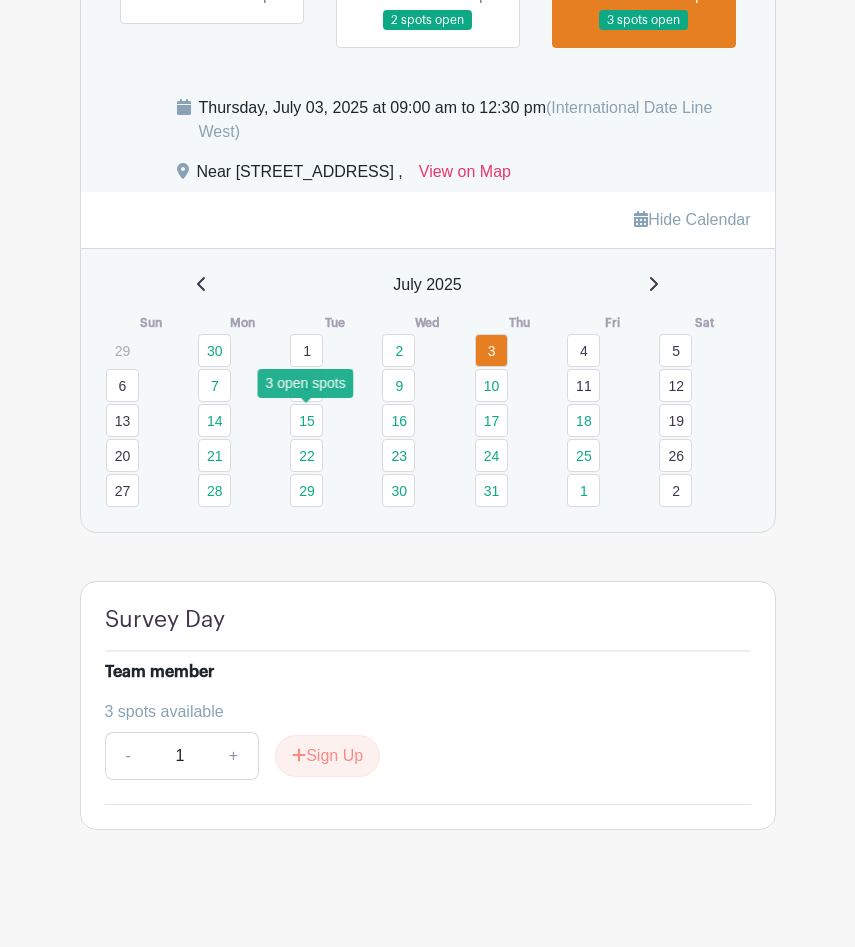 click on "15" at bounding box center (306, 420) 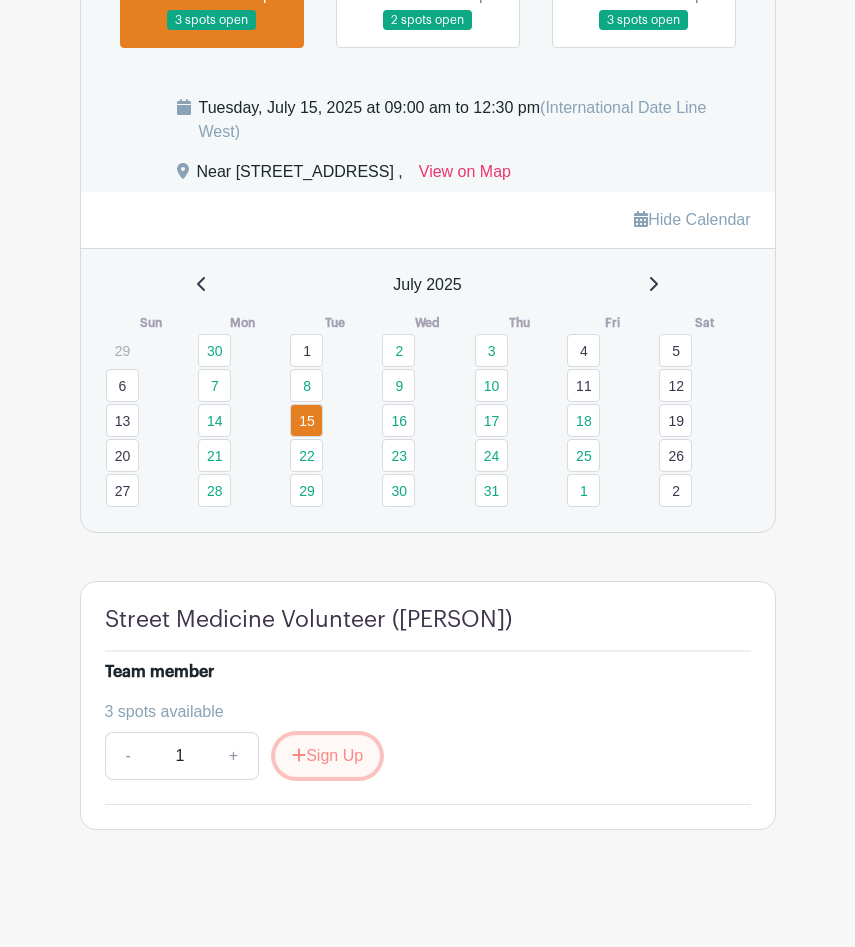 click on "Sign Up" at bounding box center [327, 756] 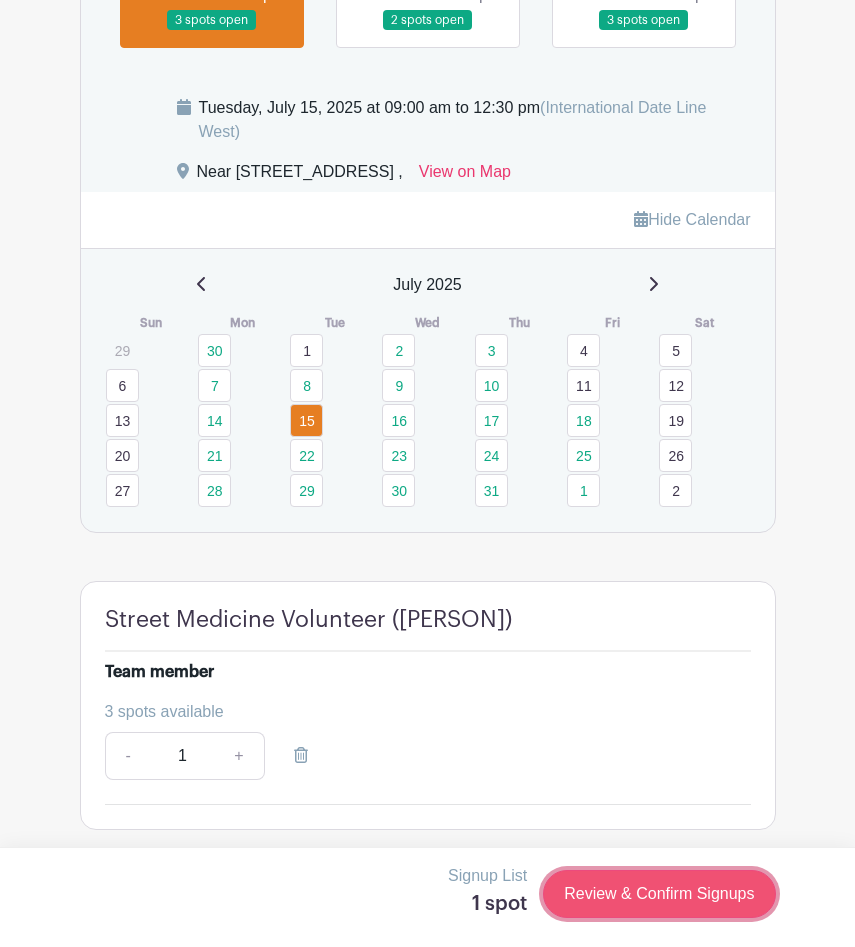 click on "Review & Confirm Signups" at bounding box center [659, 894] 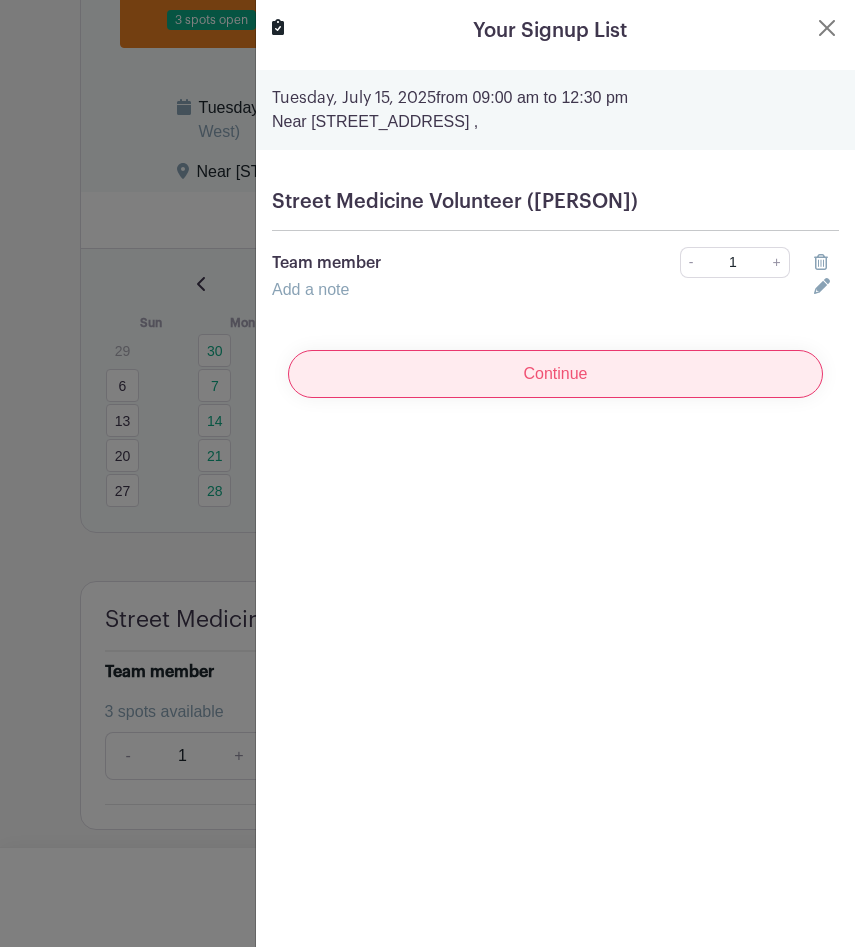click on "Continue" at bounding box center [555, 374] 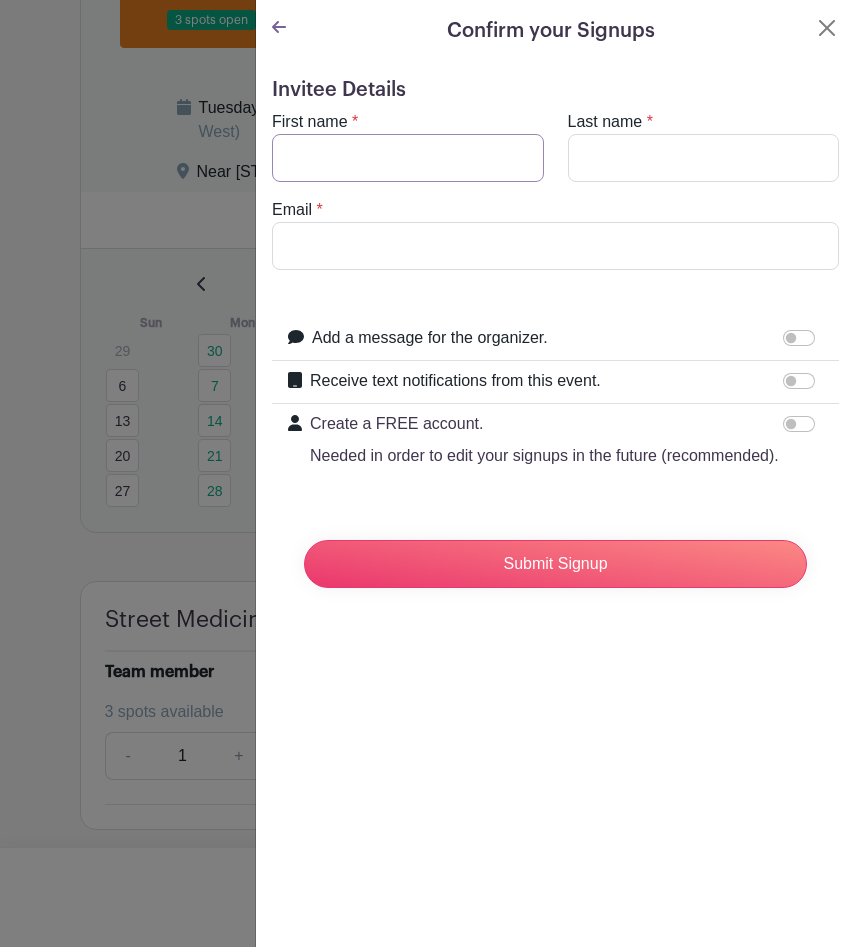 click on "First name" at bounding box center (408, 158) 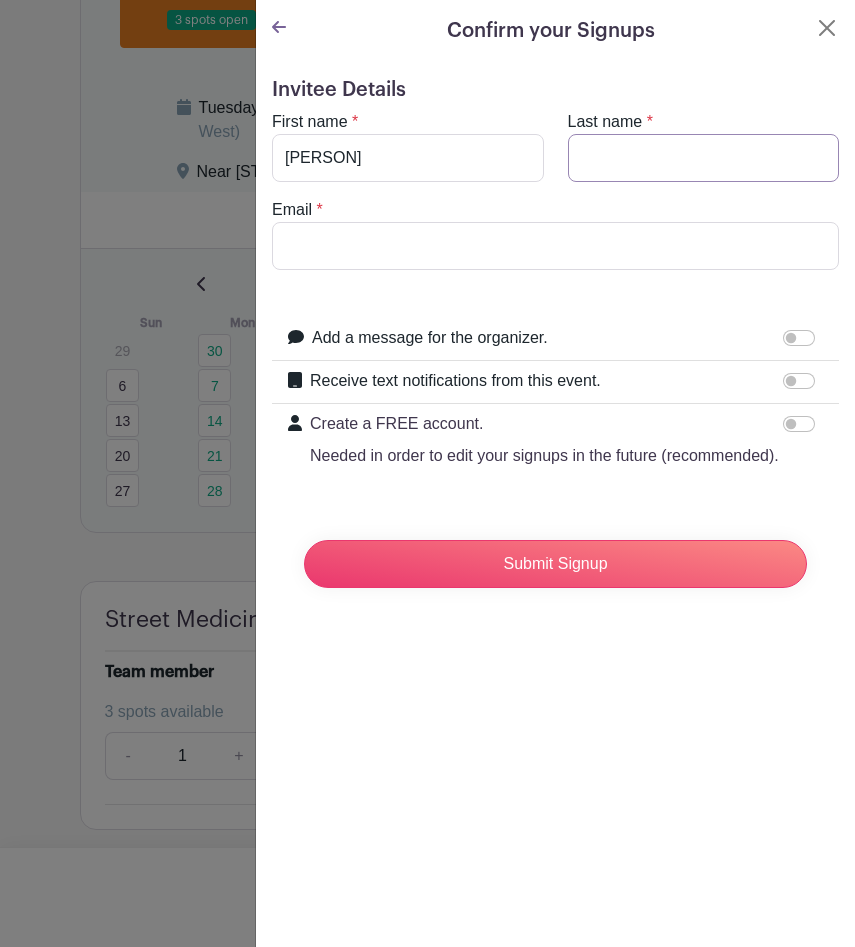 click on "Last name" at bounding box center (704, 158) 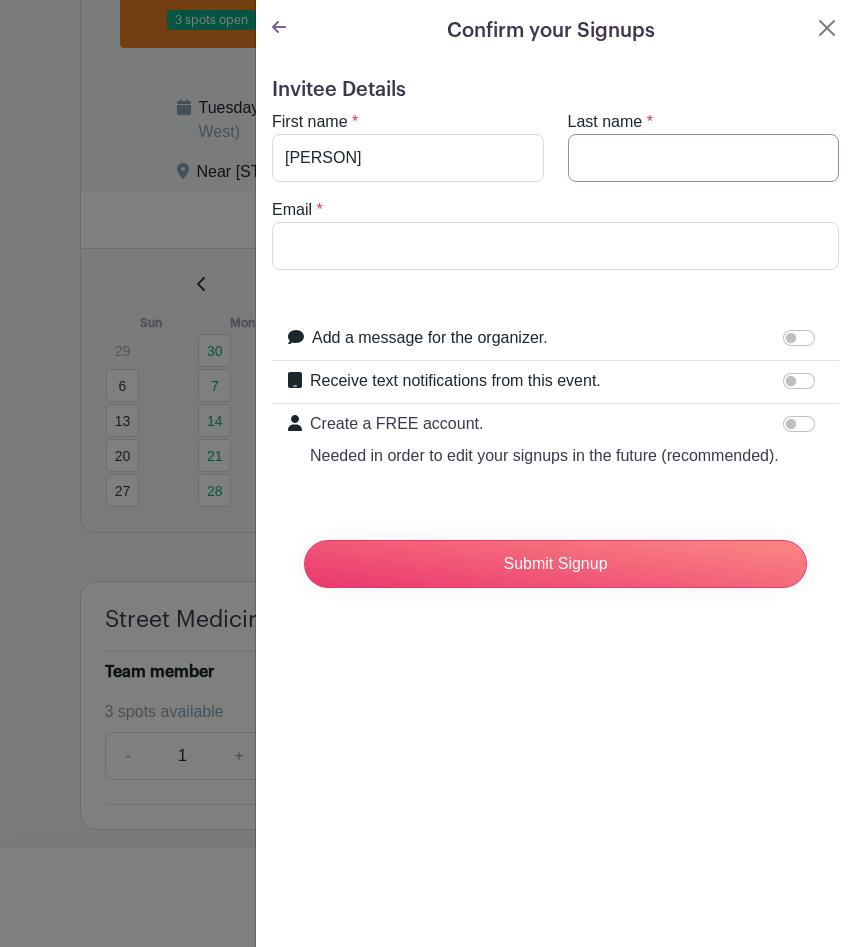 type on "[PERSON]" 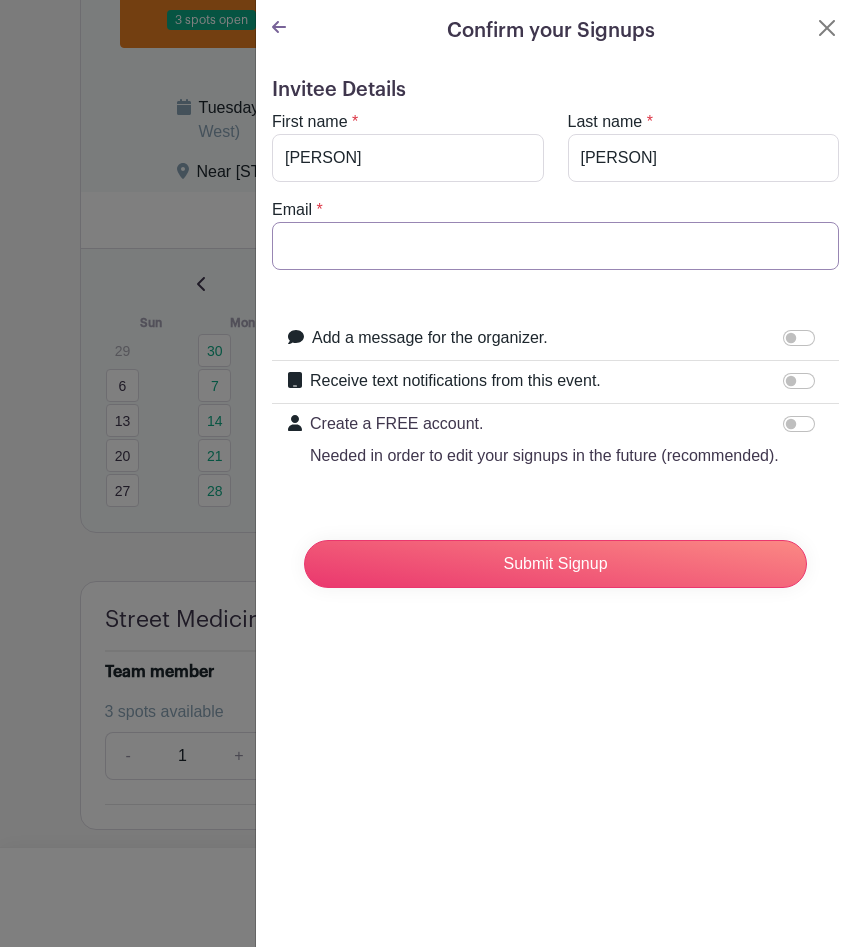 click on "Email" at bounding box center [555, 246] 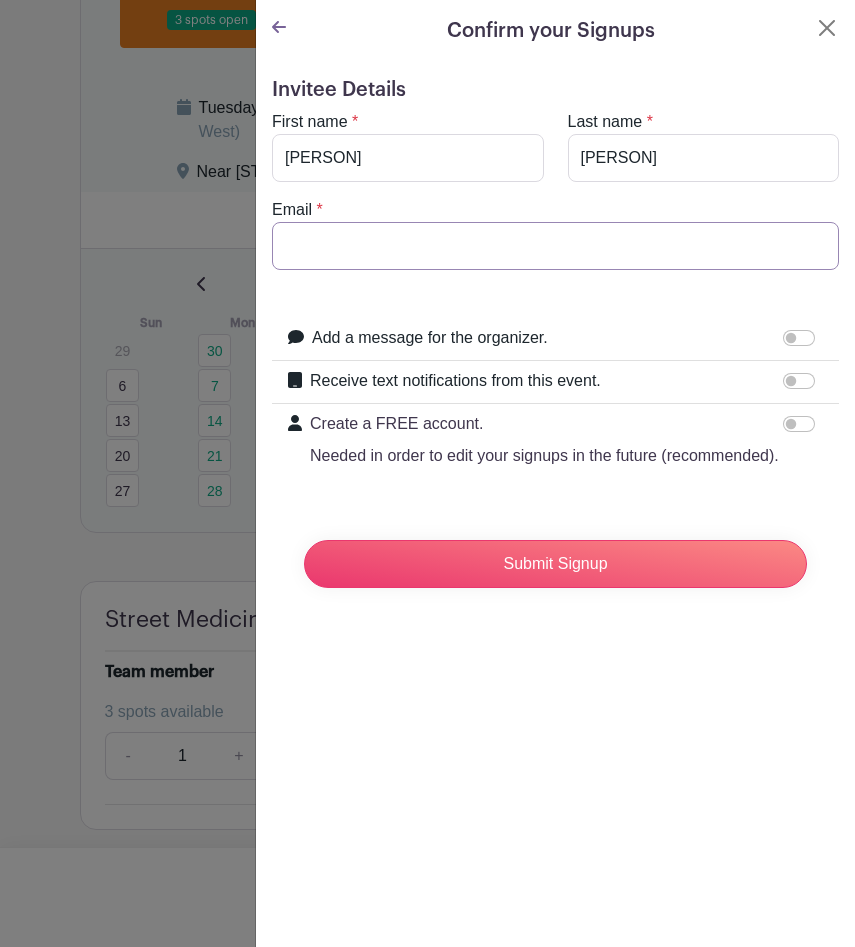 type on "[EMAIL]" 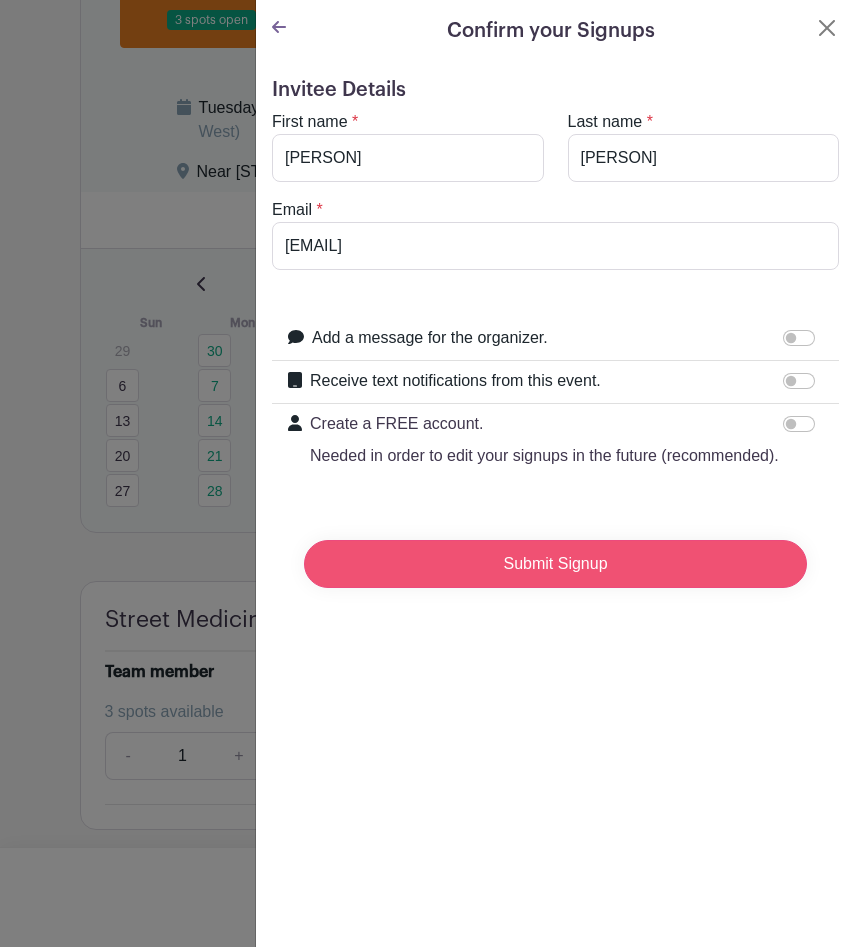 click on "Submit Signup" at bounding box center [555, 564] 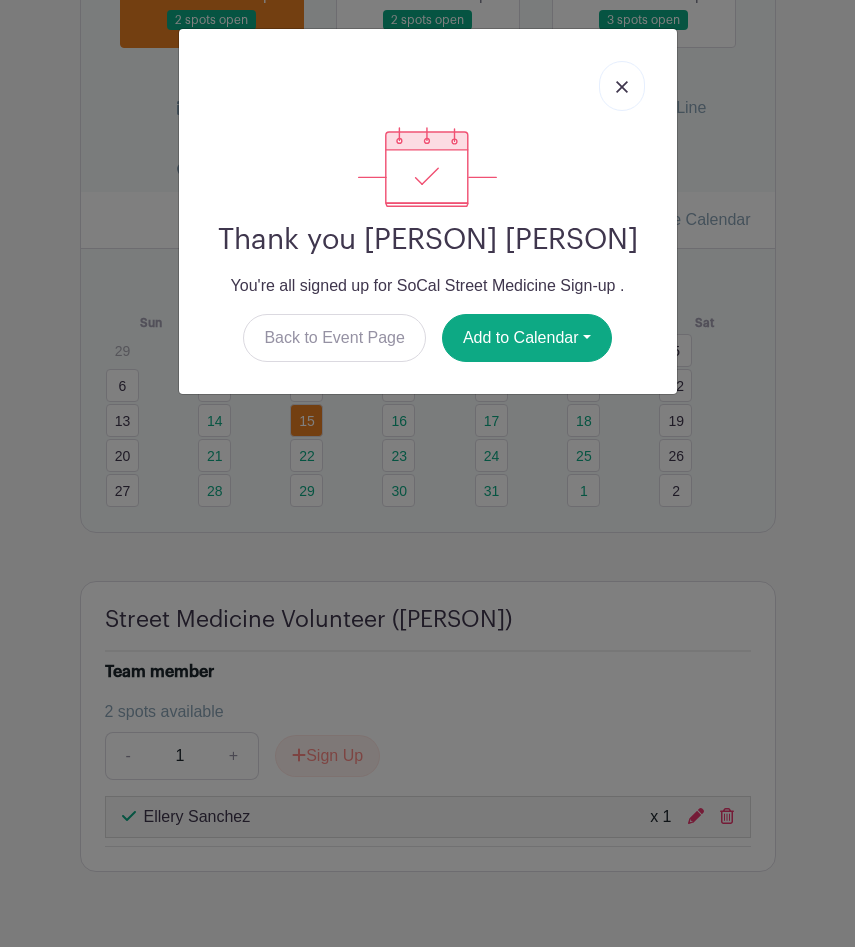 click at bounding box center [622, 86] 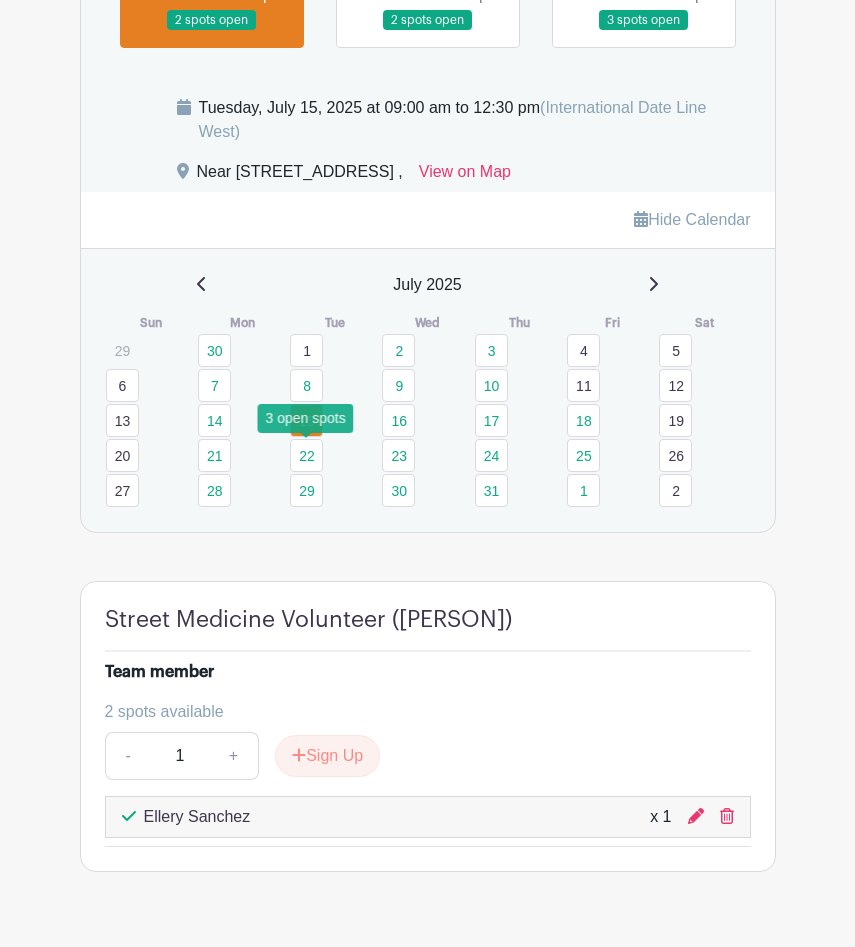 click on "22" at bounding box center (306, 455) 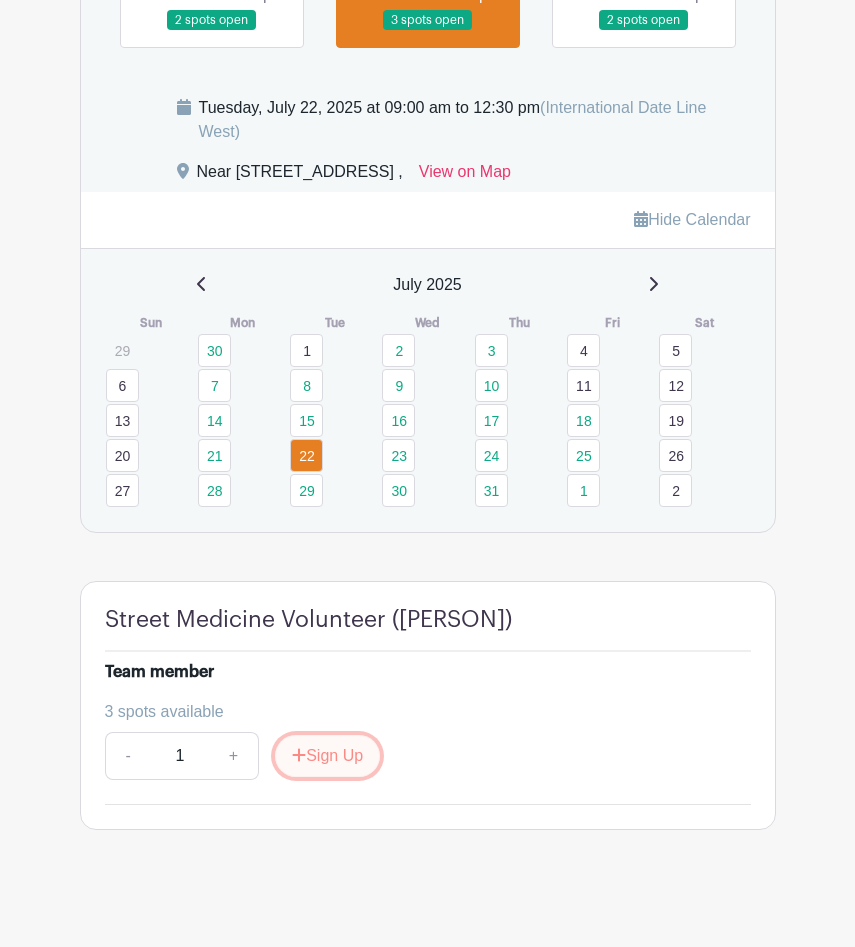 click on "Sign Up" at bounding box center [327, 756] 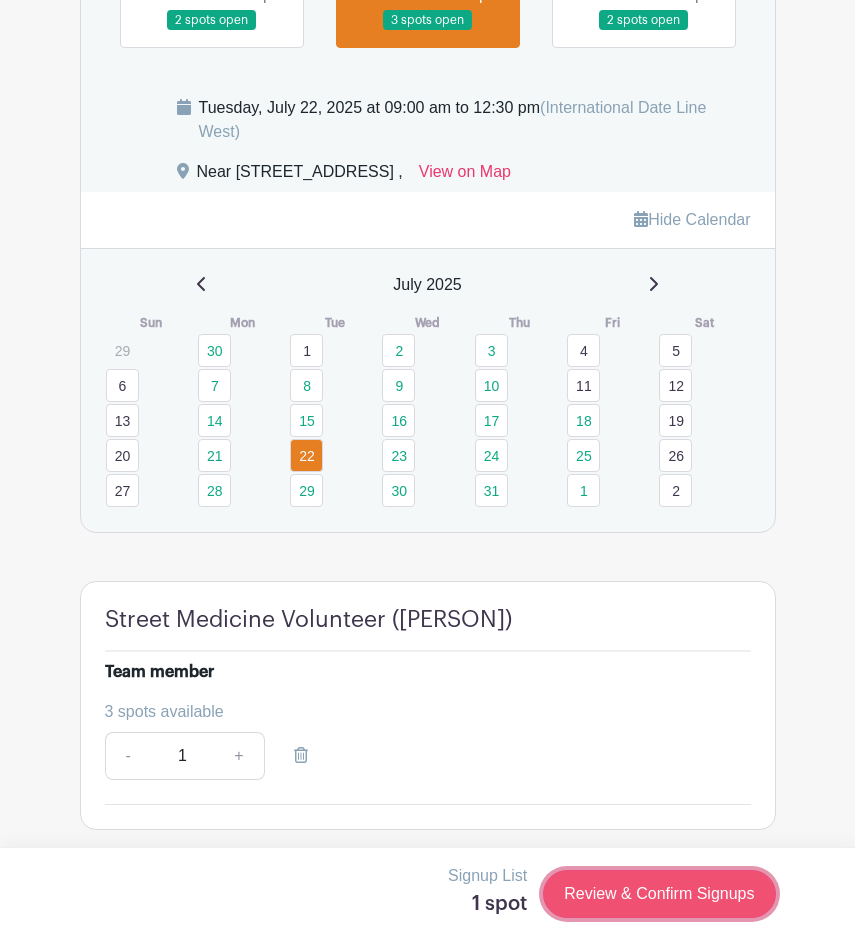 click on "Review & Confirm Signups" at bounding box center [659, 894] 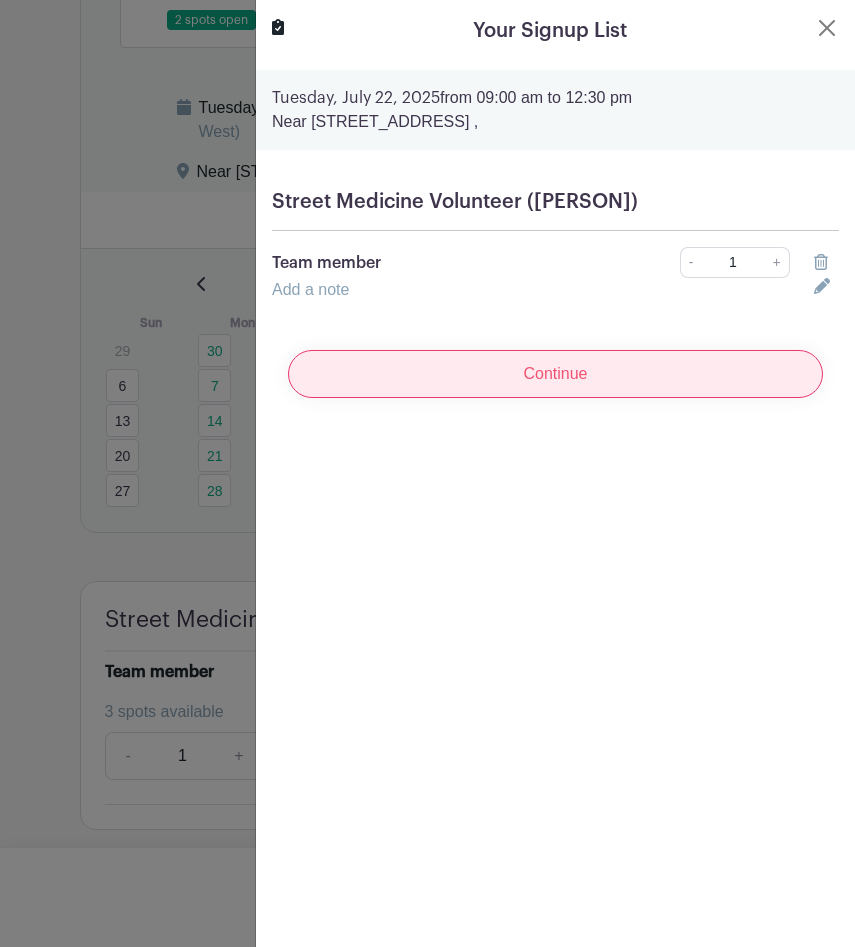 click on "Continue" at bounding box center (555, 374) 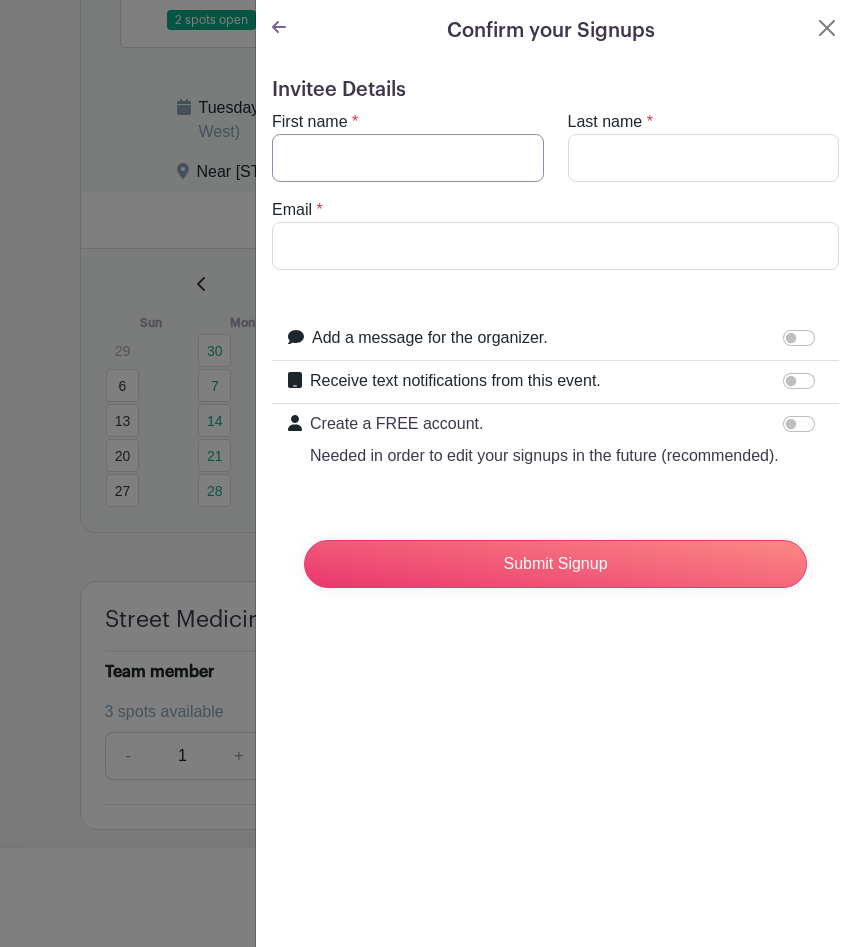 click on "First name" at bounding box center (408, 158) 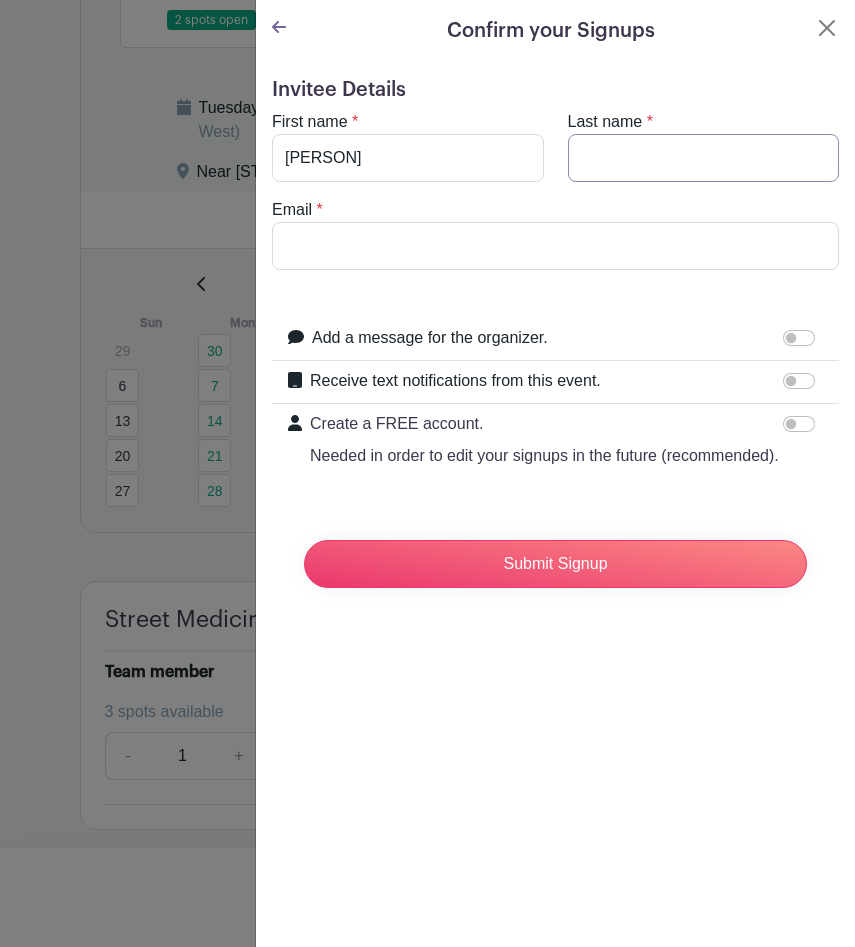 click on "Last name" at bounding box center (704, 158) 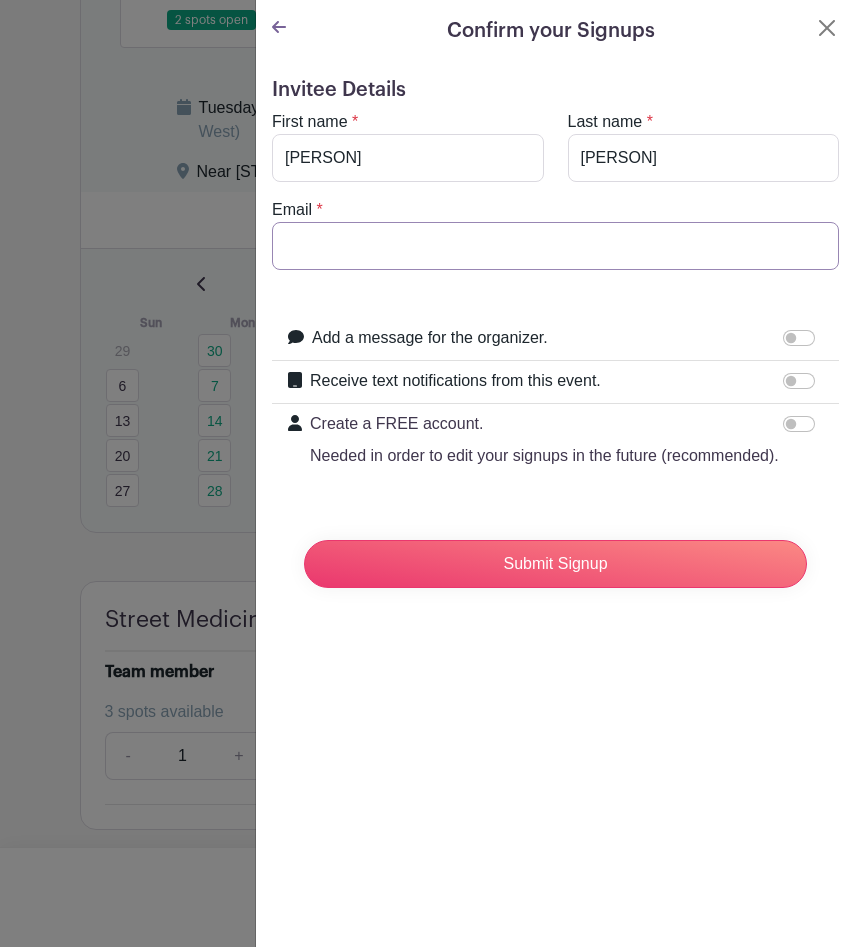 click on "Email" at bounding box center [555, 246] 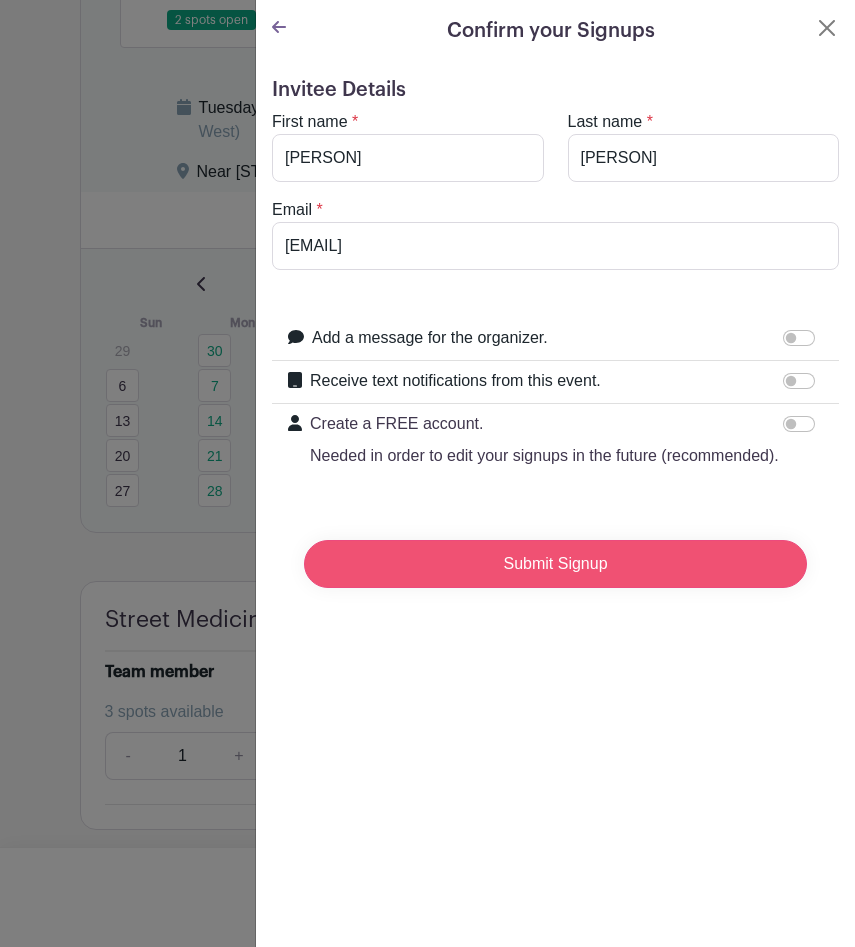 click on "Submit Signup" at bounding box center (555, 564) 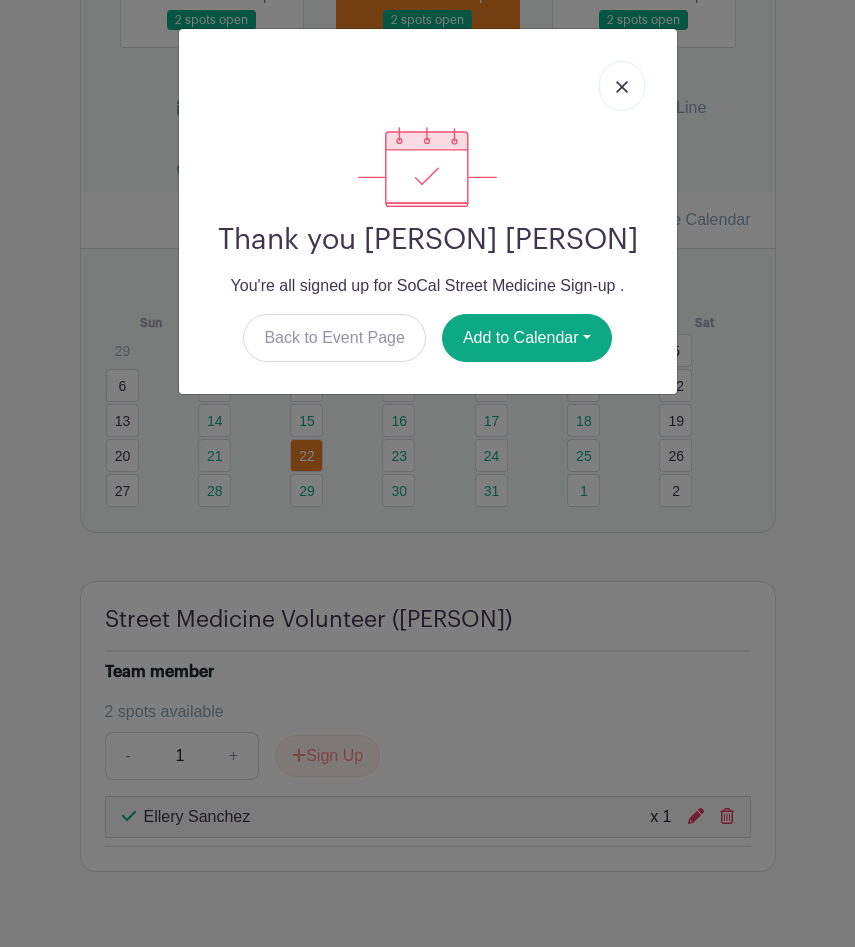 click at bounding box center (622, 86) 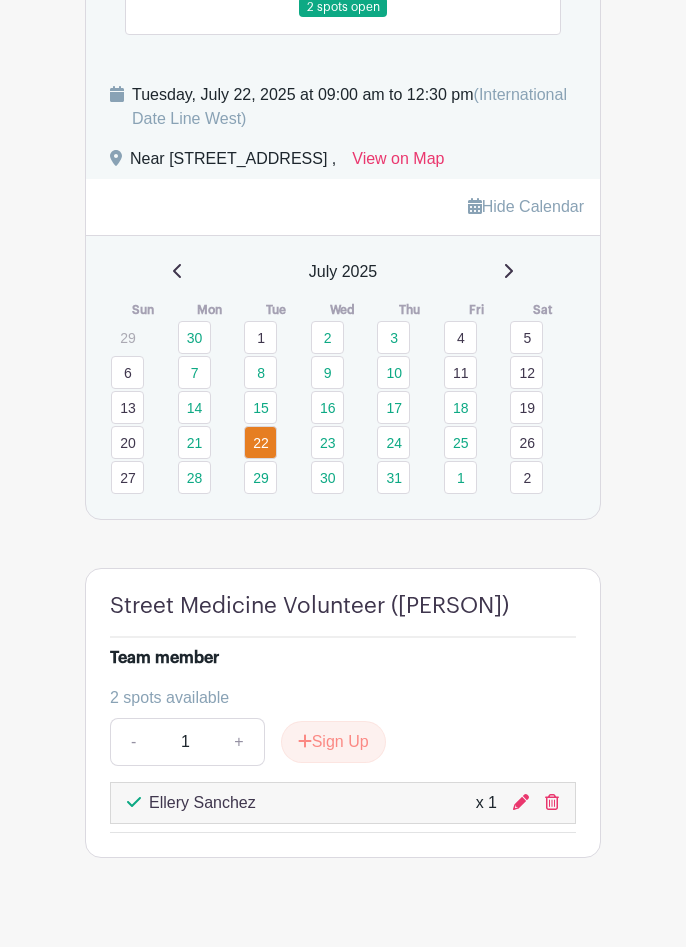scroll, scrollTop: 1428, scrollLeft: 0, axis: vertical 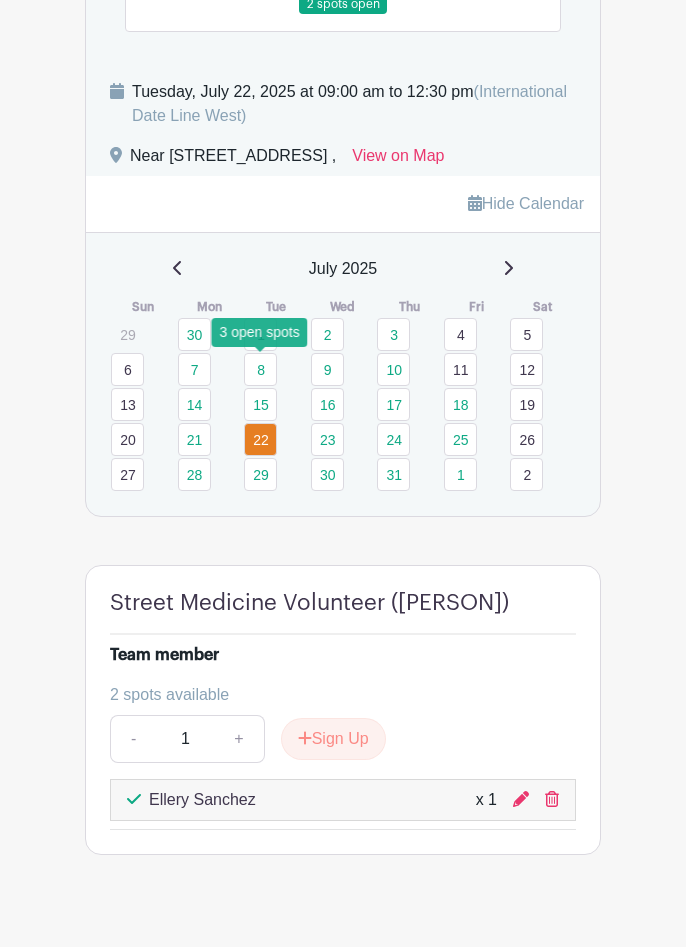 click on "8" at bounding box center [260, 369] 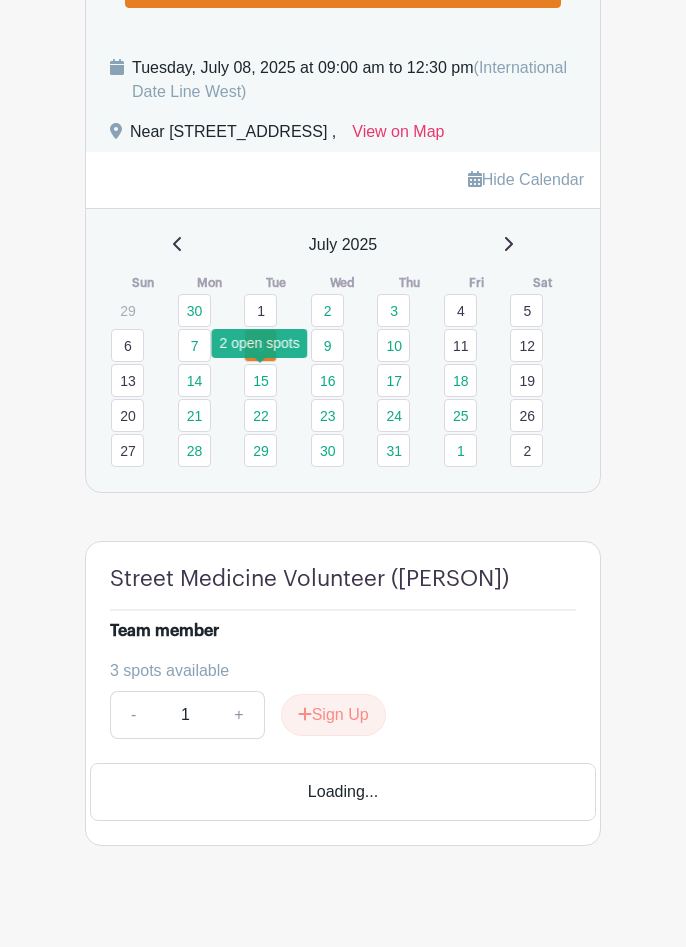 scroll, scrollTop: 1395, scrollLeft: 0, axis: vertical 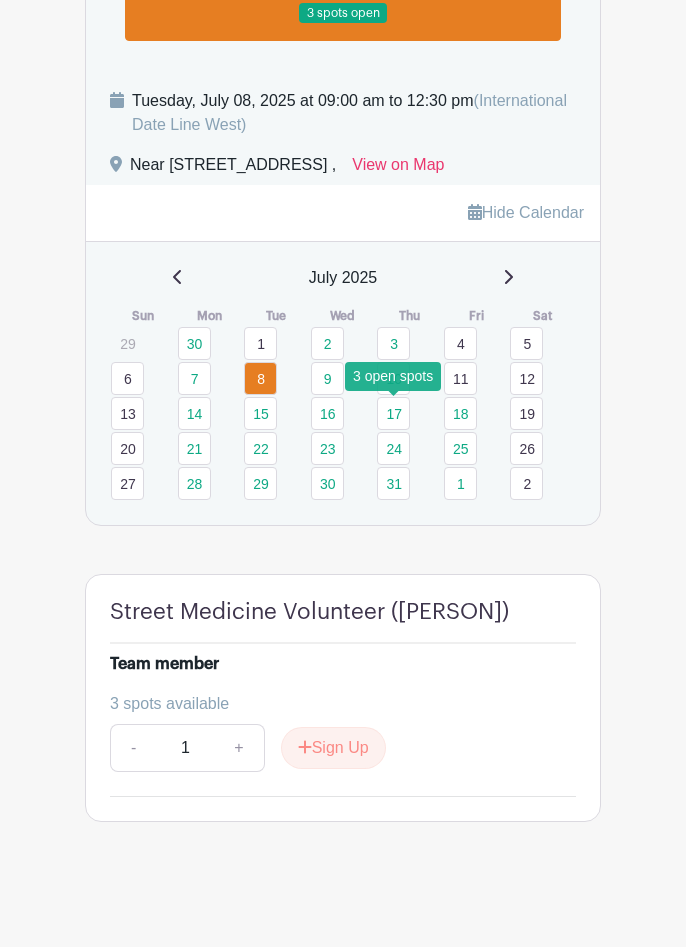 click on "17" at bounding box center [393, 413] 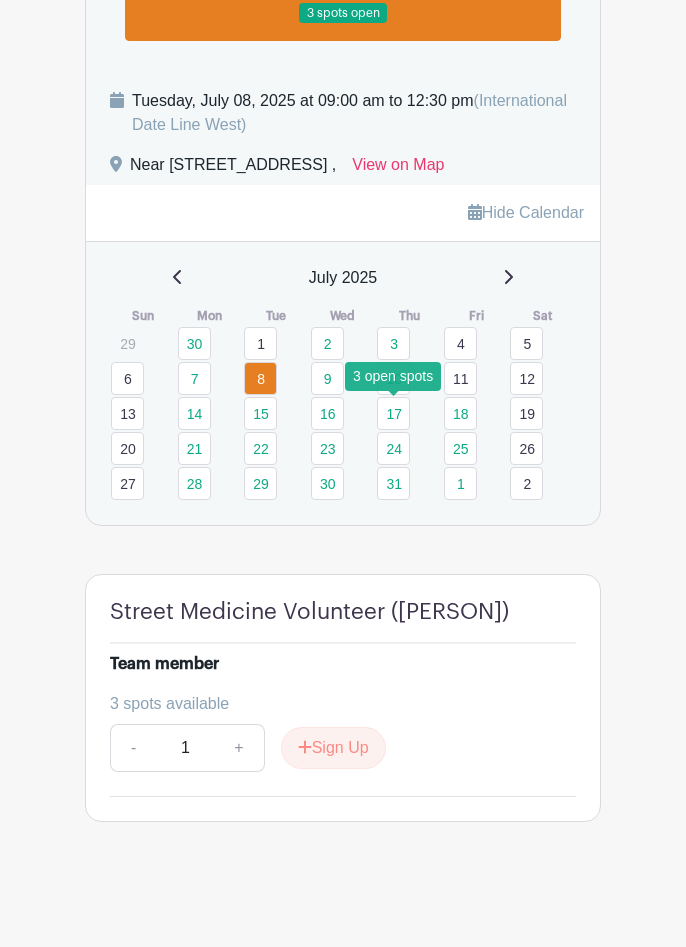 click on "17" at bounding box center (393, 413) 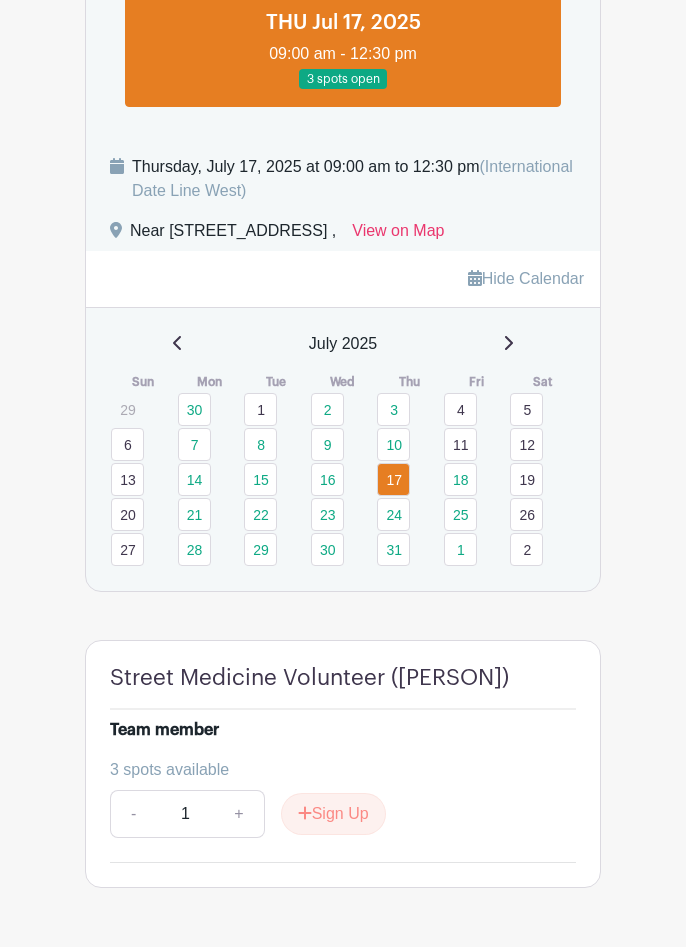 scroll, scrollTop: 1419, scrollLeft: 0, axis: vertical 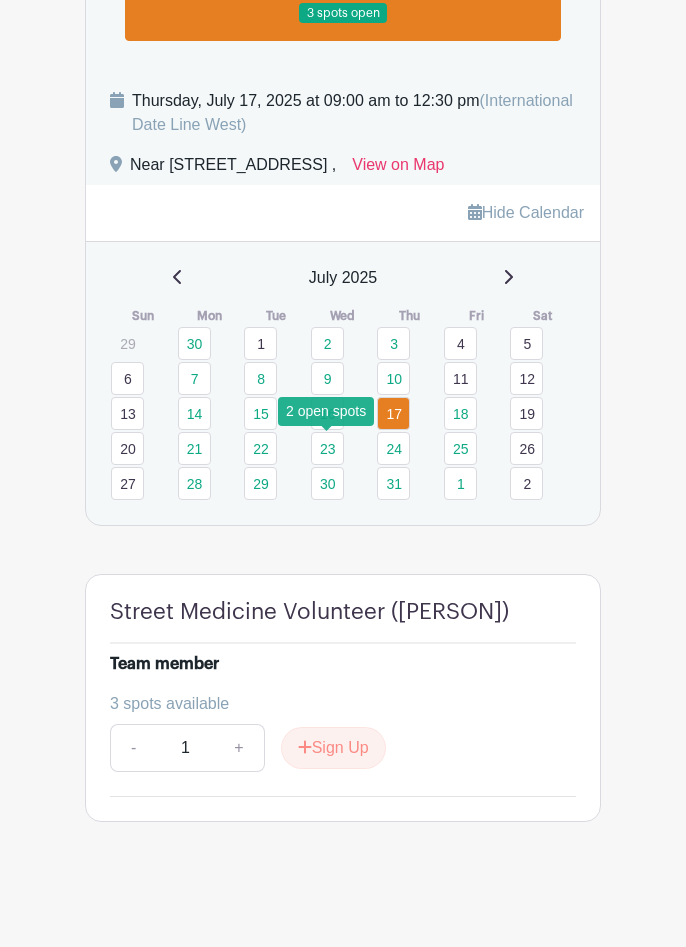 click on "23" at bounding box center [327, 448] 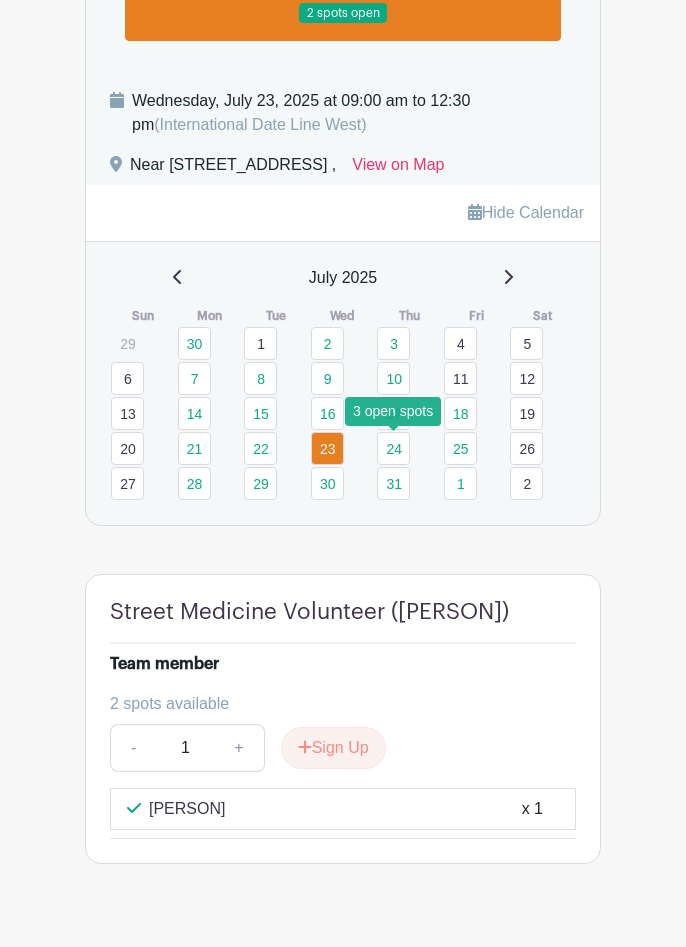 click on "24" at bounding box center [393, 448] 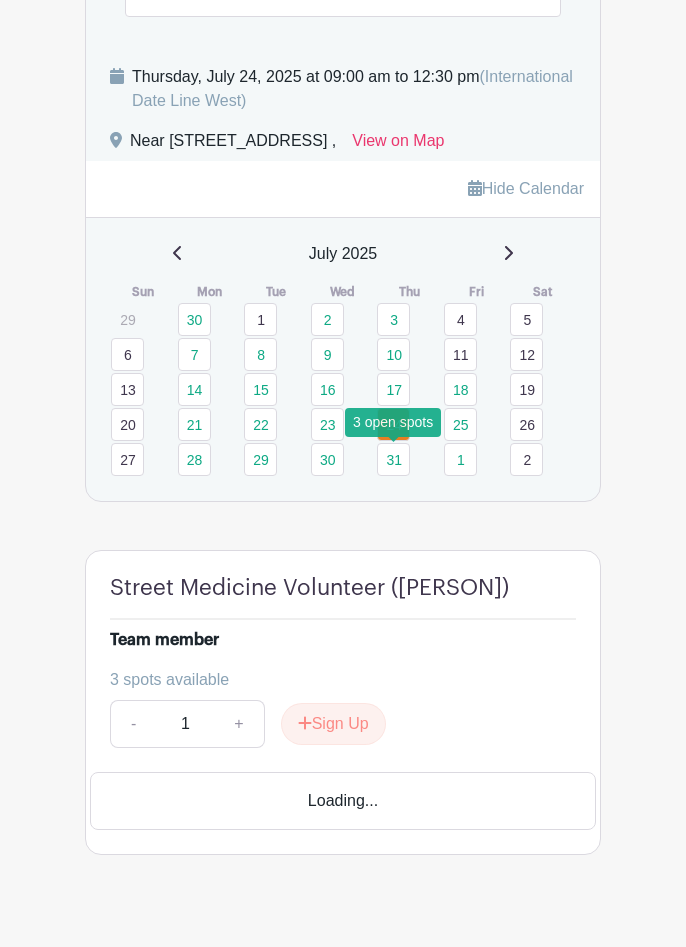 scroll, scrollTop: 1395, scrollLeft: 0, axis: vertical 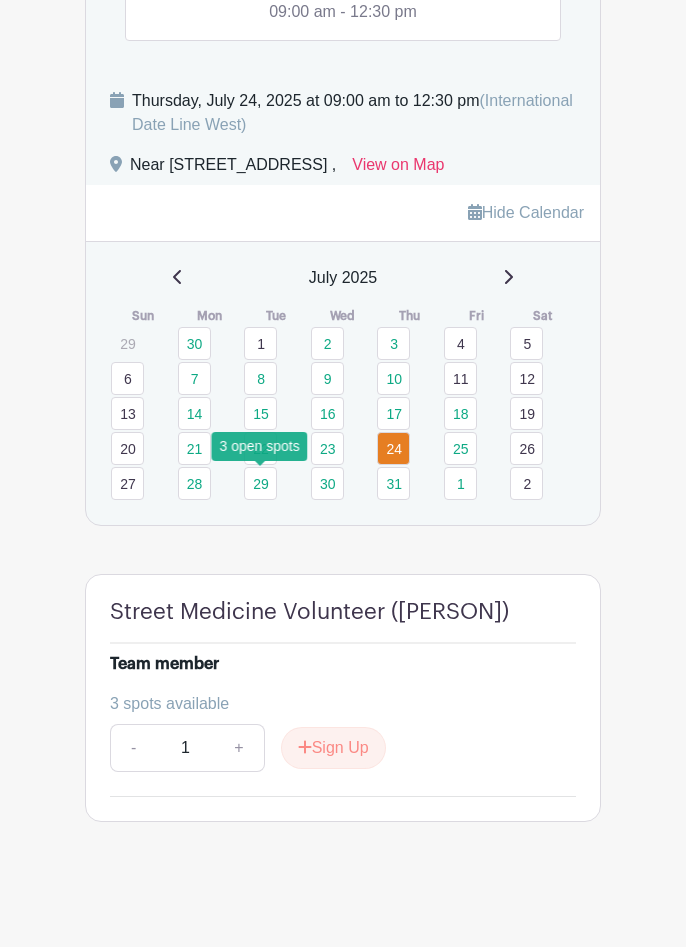 click on "29" at bounding box center (260, 483) 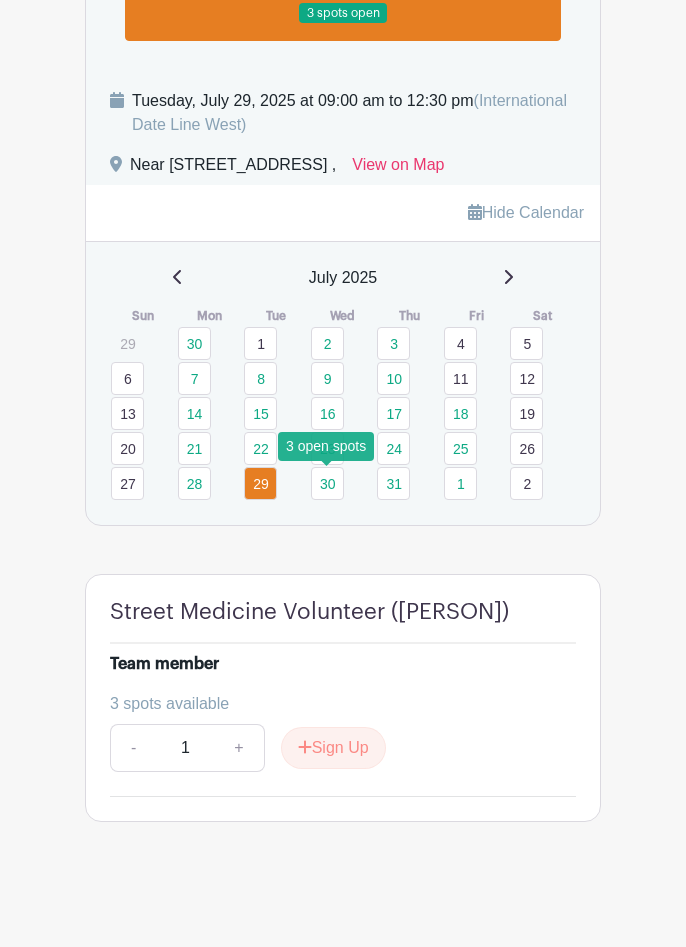 click on "30" at bounding box center (327, 483) 